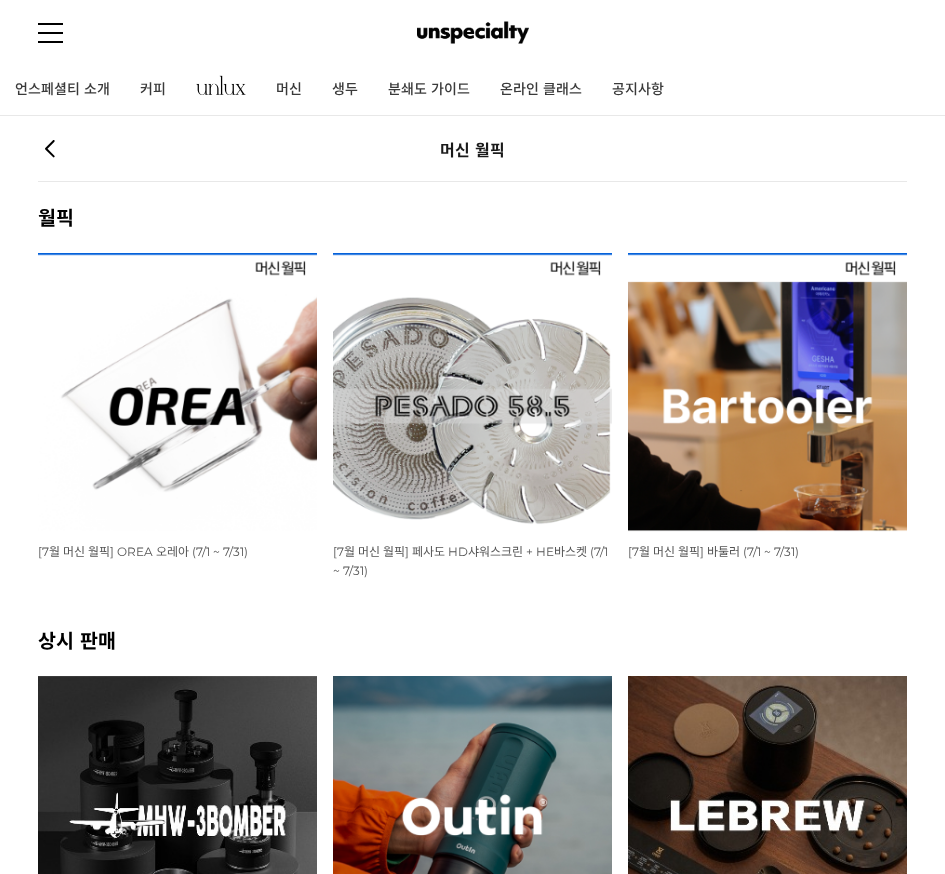 scroll, scrollTop: 0, scrollLeft: 0, axis: both 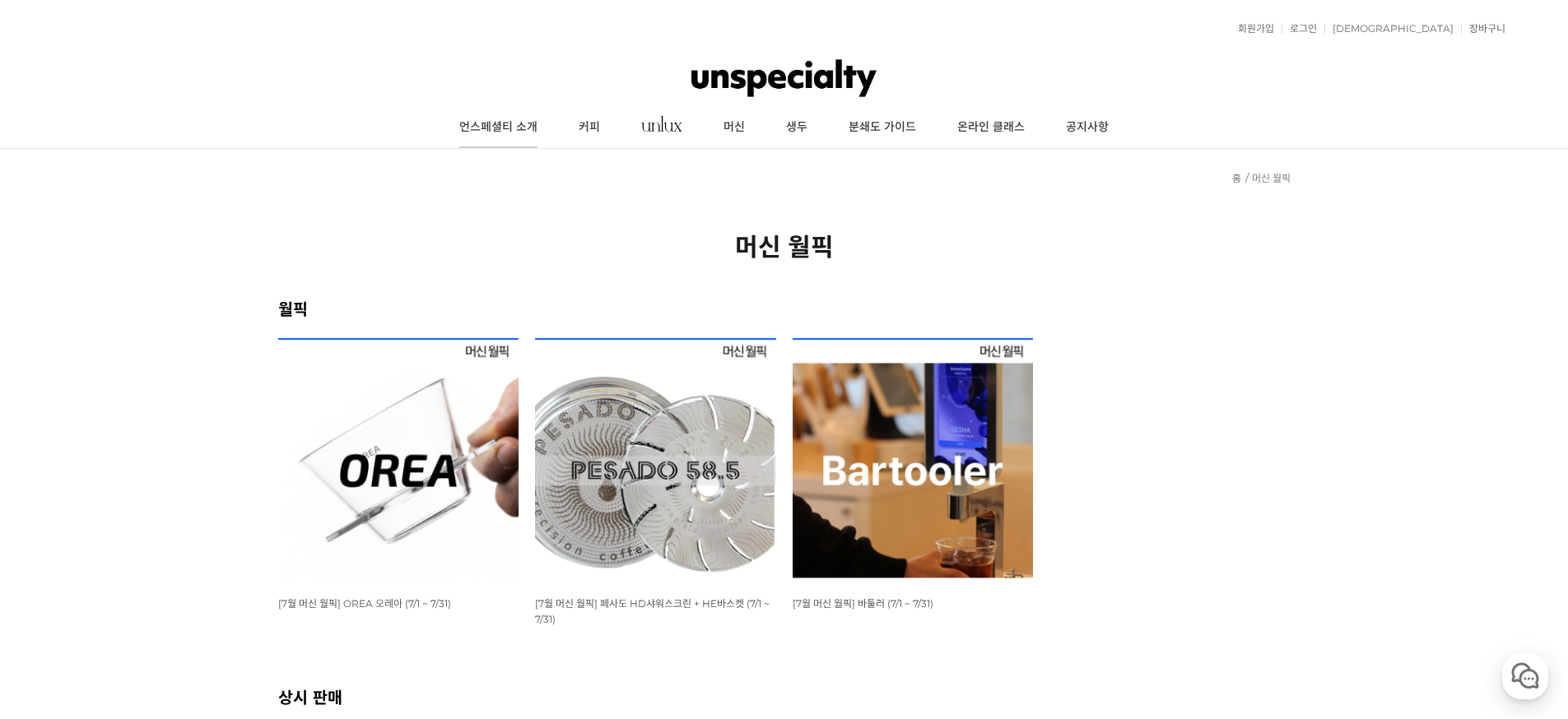 click on "언스페셜티 소개" at bounding box center (498, 128) 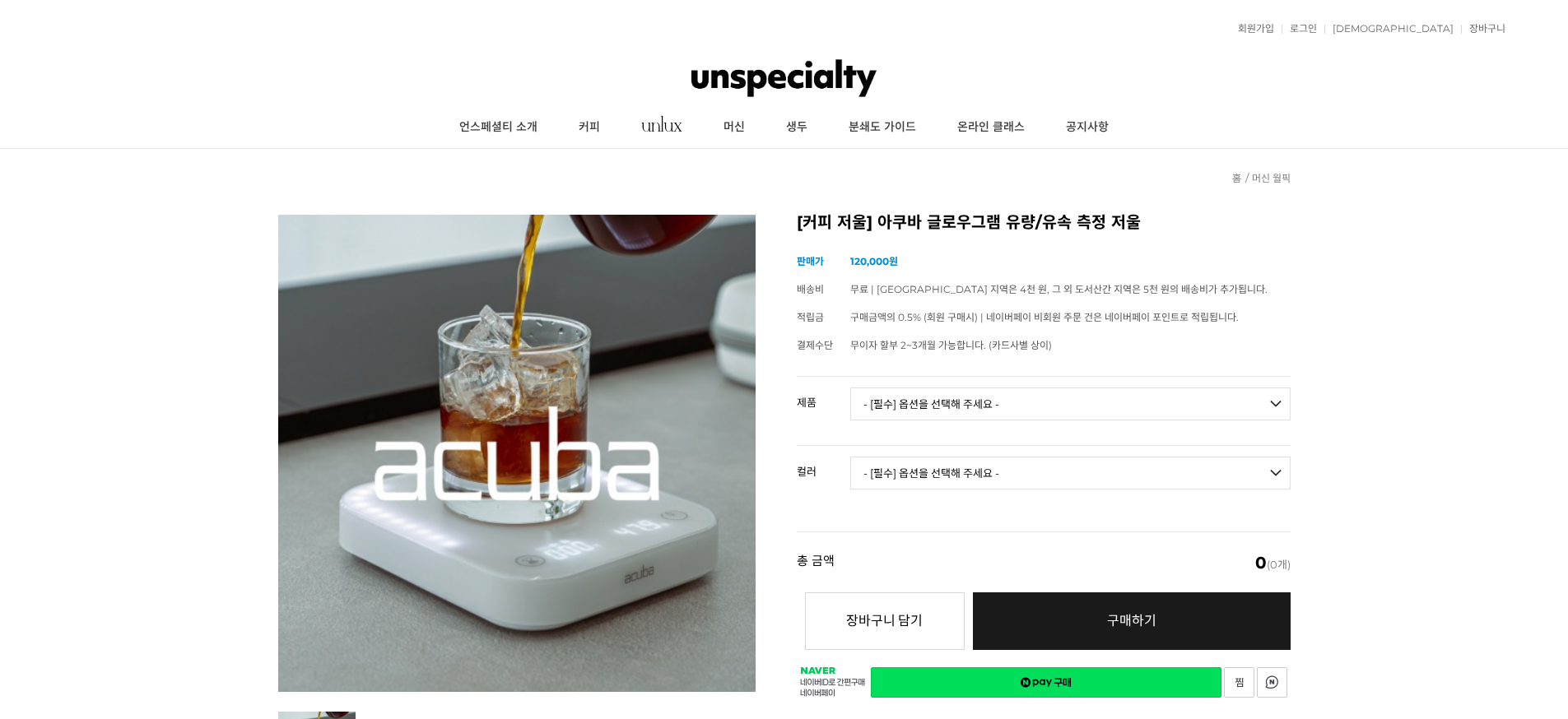 scroll, scrollTop: 0, scrollLeft: 0, axis: both 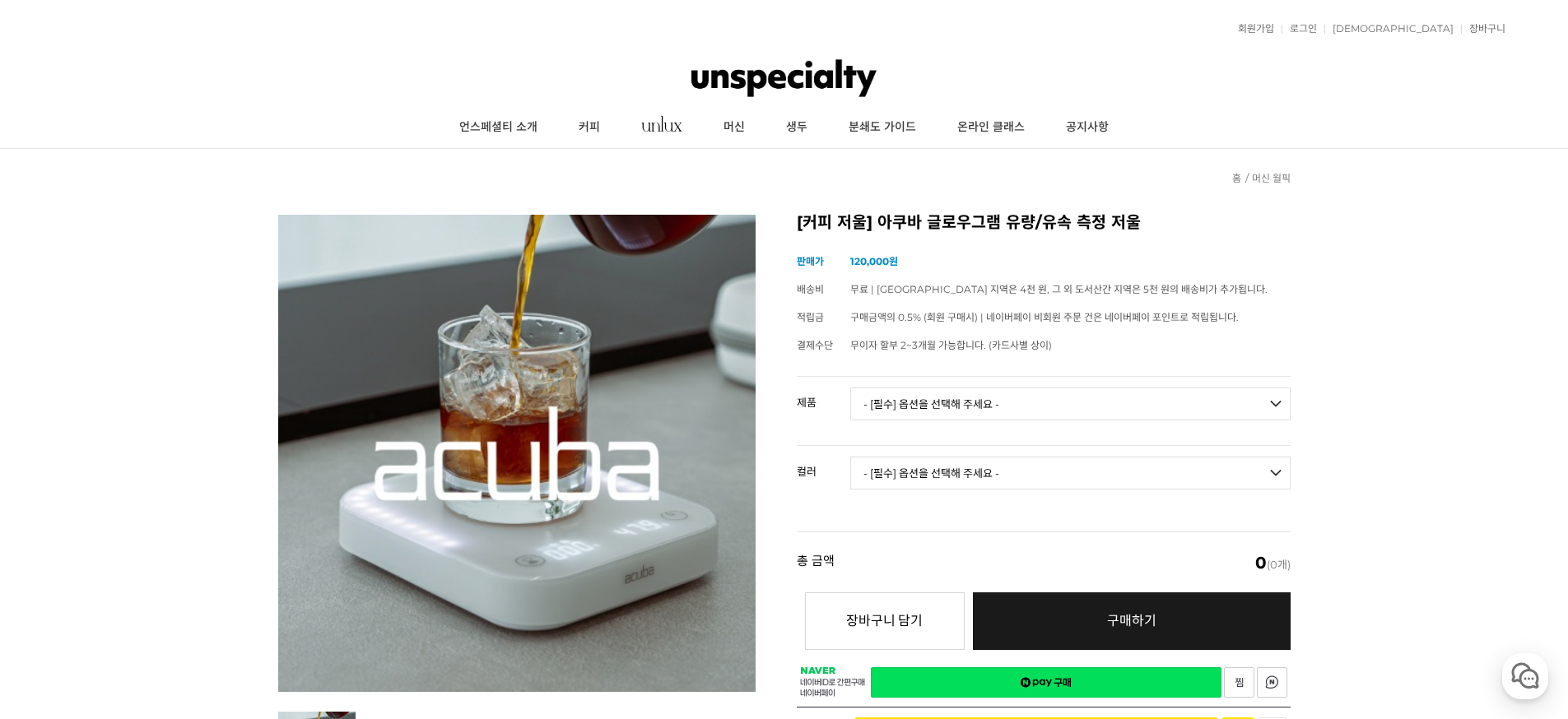 click on "- [필수] 옵션을 선택해 주세요 - ------------------- 아쿠바 글로우그램 유량/유속 측정 저울" at bounding box center [1070, 404] 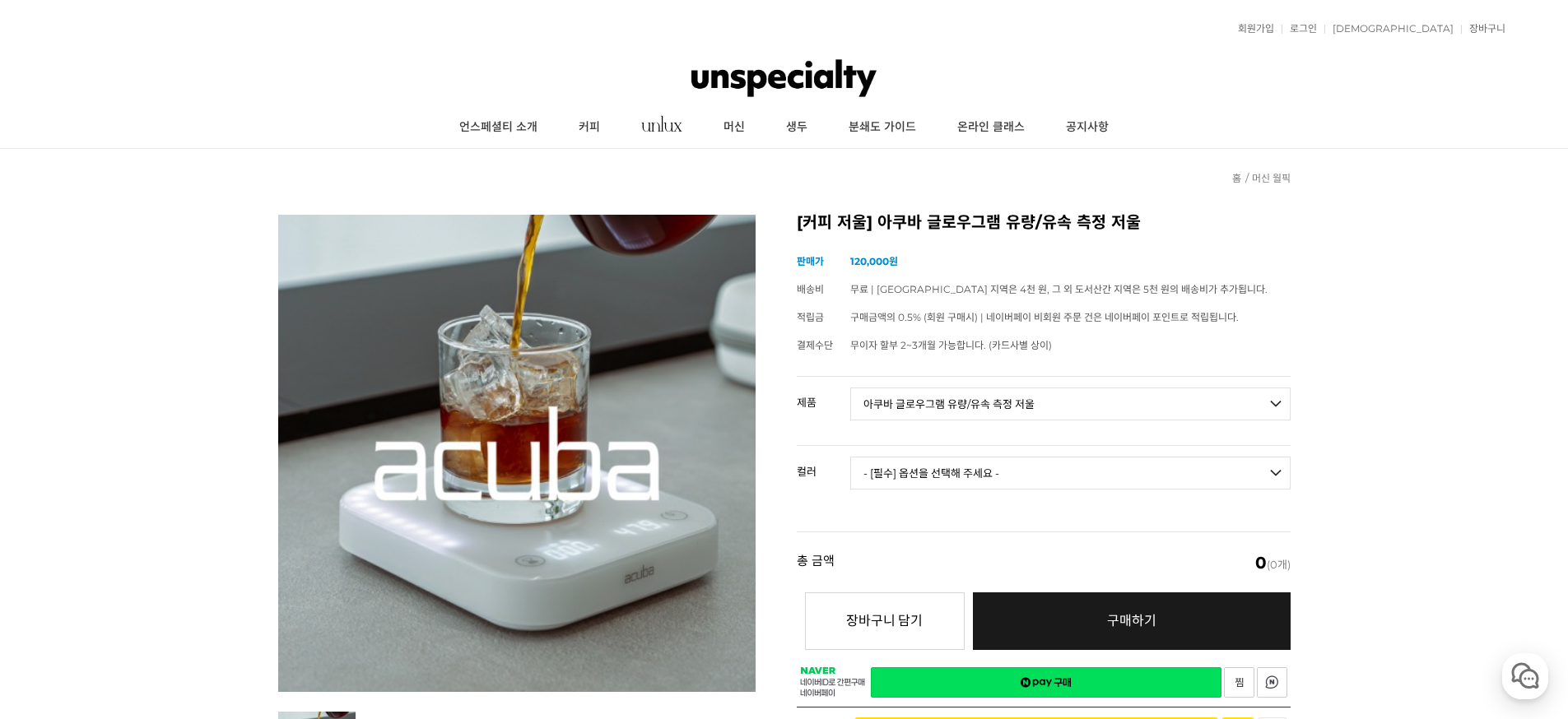 click on "- [필수] 옵션을 선택해 주세요 - -------------------" at bounding box center (1070, 473) 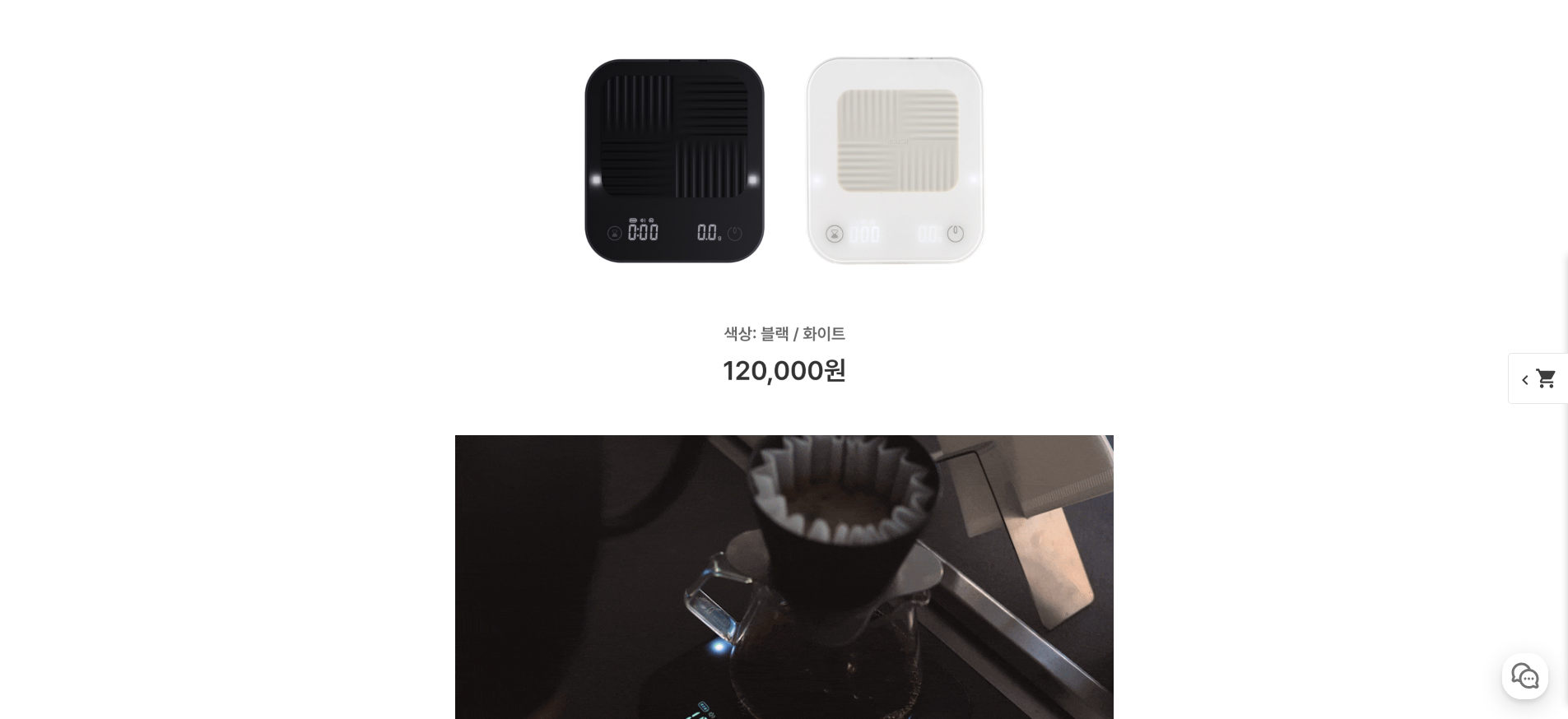 scroll, scrollTop: 2410, scrollLeft: 0, axis: vertical 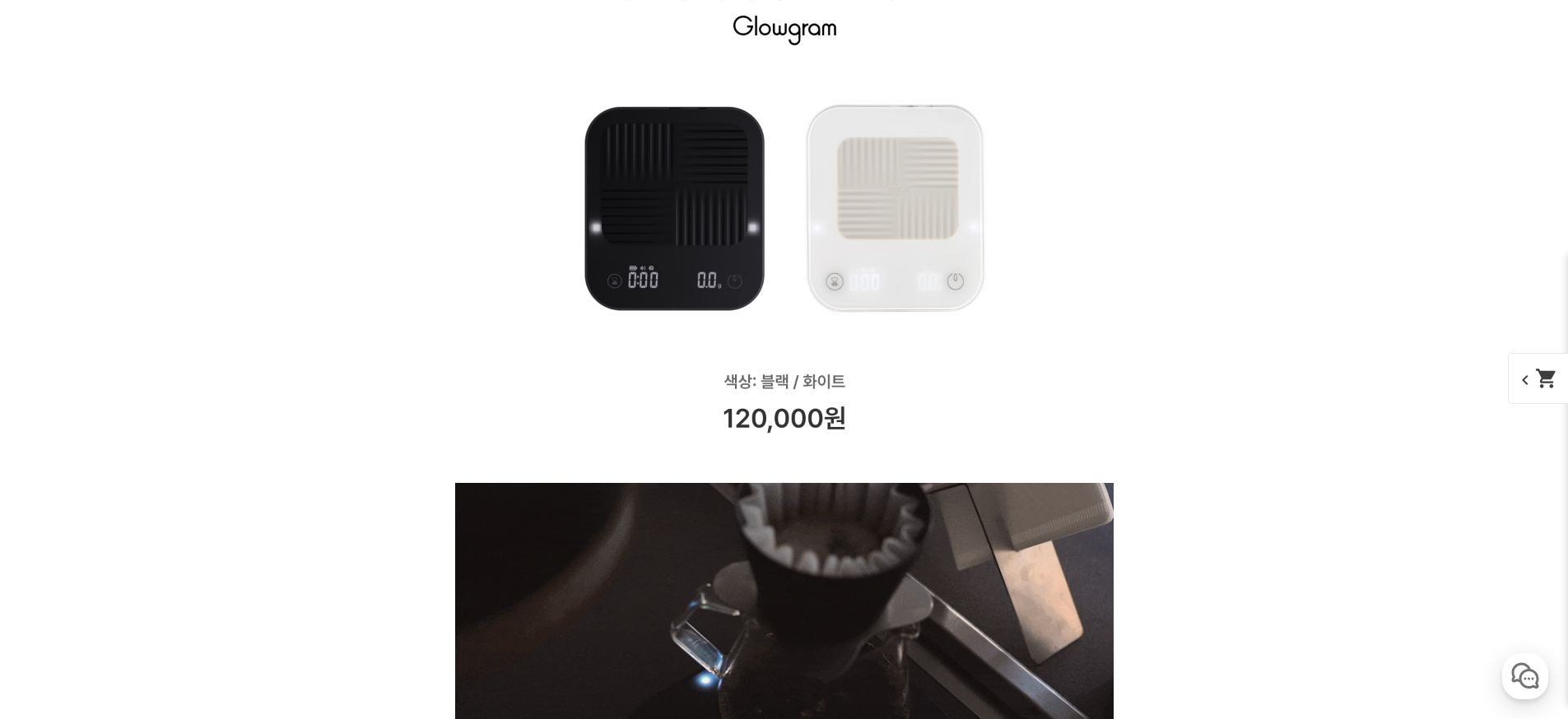 click on "게시글 신고하기
신고사유
관련없는 내용
욕설/비방
개인정보유출
광고/홍보글
기타
신고해주신 내용은 쇼핑몰 운영자의 검토 후 내부 운영 정책에 의해 처리가 진행됩니다.
신고
취소
닫기
상세 정보
상품 후기  0
상품 문의  0
배송/반품 안내
상세 정보
배송/반품 안내
상품 후기  0
상품 문의  0
상세 정보
상품 후기  0
상품 문의  0
배송/반품 안내
상품 후기
목록 보기" at bounding box center (784, 2391) 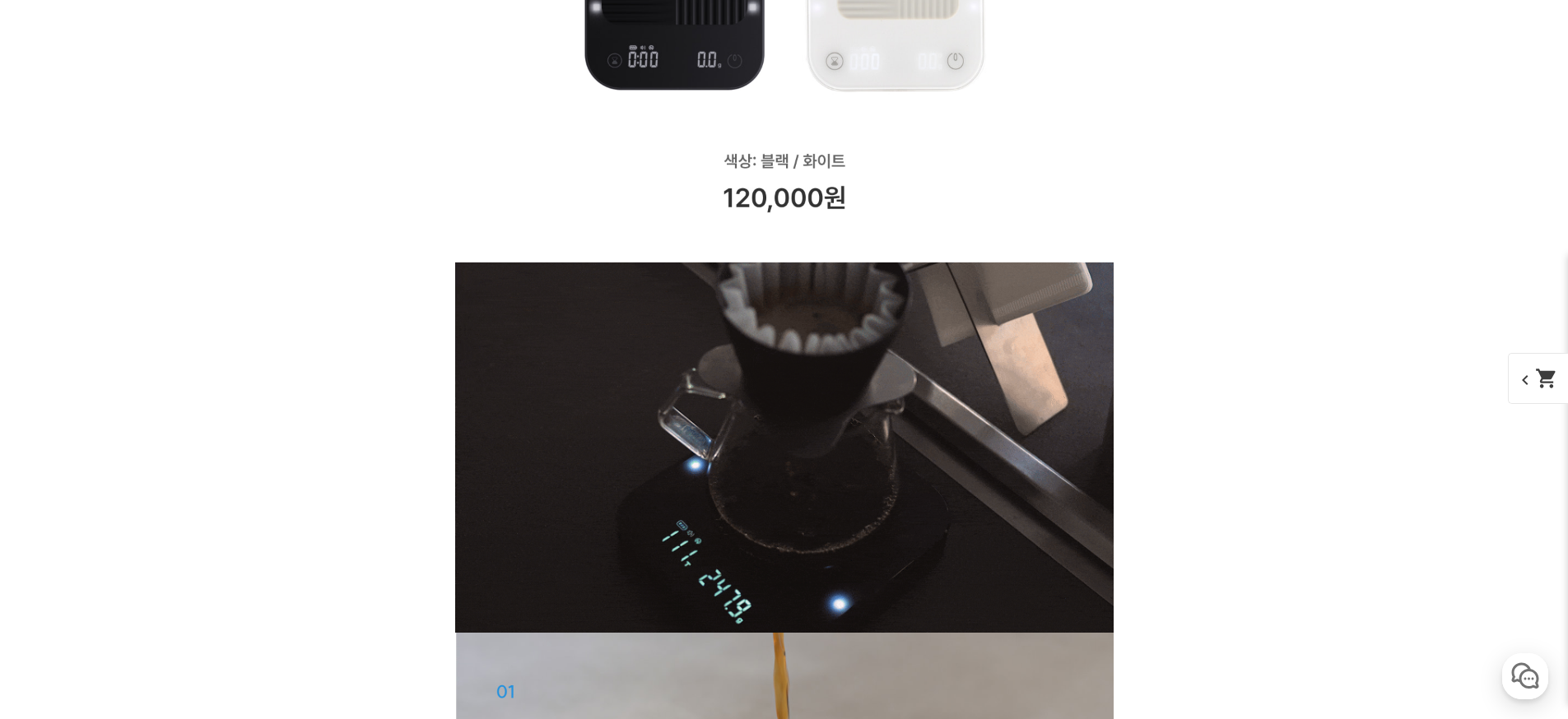 scroll, scrollTop: 2611, scrollLeft: 0, axis: vertical 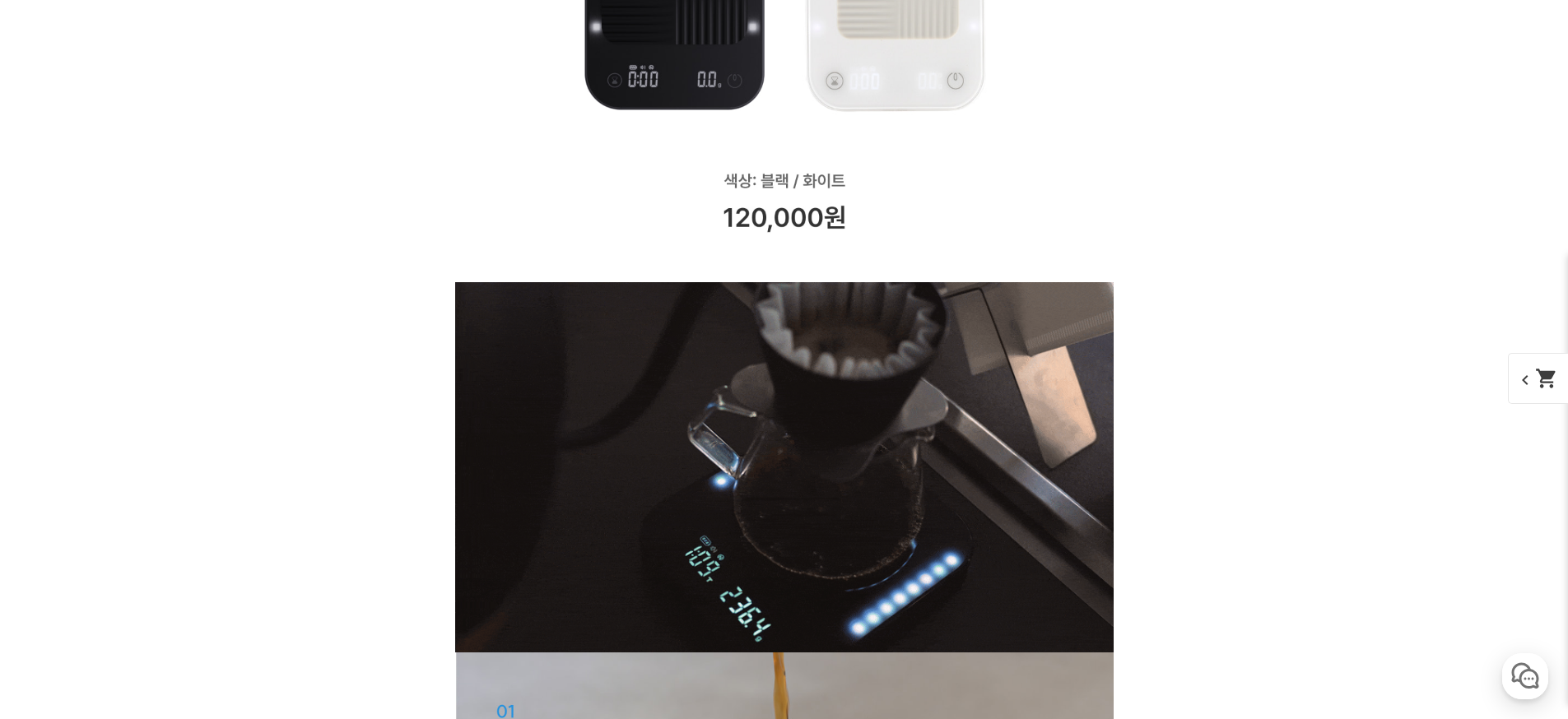 click on "게시글 신고하기
신고사유
관련없는 내용
욕설/비방
개인정보유출
광고/홍보글
기타
신고해주신 내용은 쇼핑몰 운영자의 검토 후 내부 운영 정책에 의해 처리가 진행됩니다.
신고
취소
닫기
상세 정보
상품 후기  0
상품 문의  0
배송/반품 안내
상세 정보
배송/반품 안내
상품 후기  0
상품 문의  0
상세 정보
상품 후기  0
상품 문의  0
배송/반품 안내
상품 후기
목록 보기" at bounding box center (784, 2191) 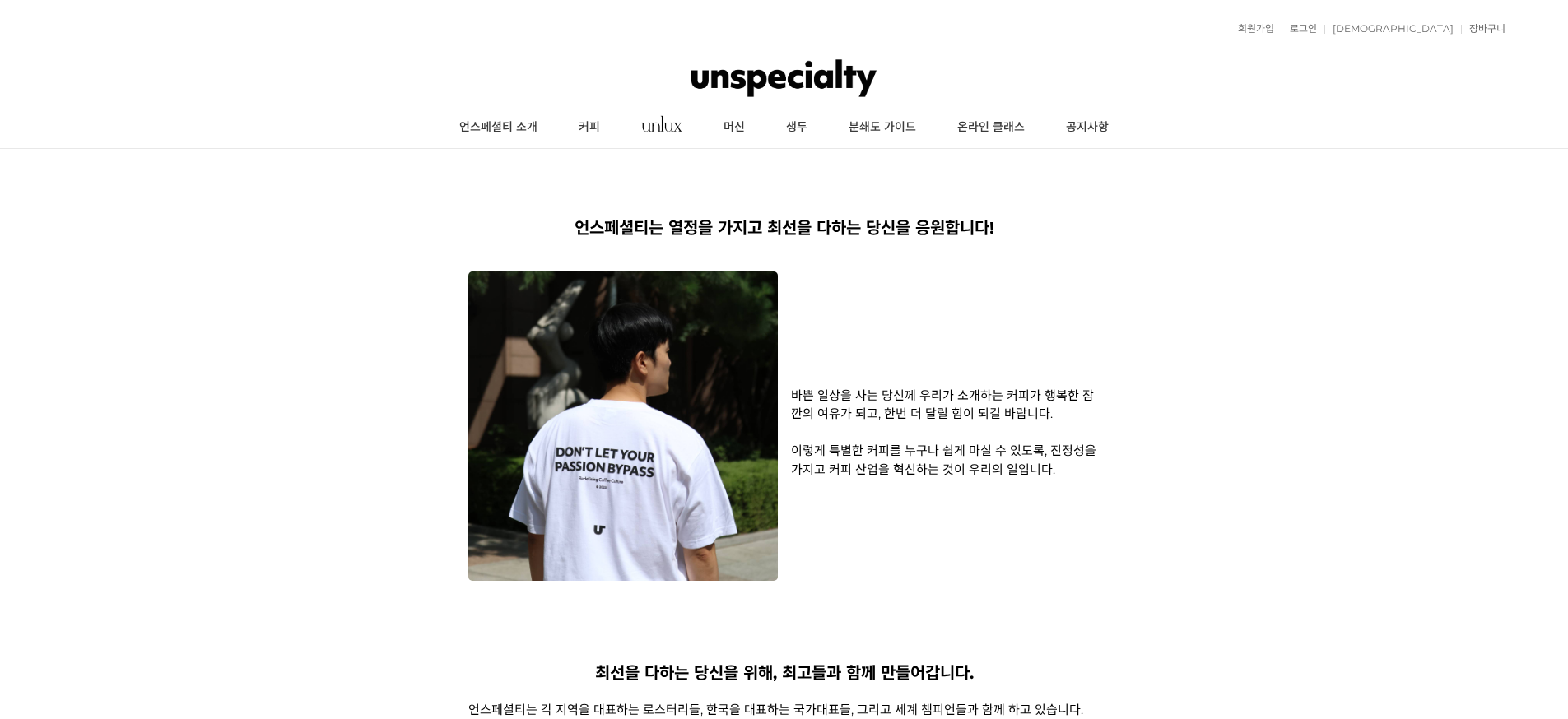 scroll, scrollTop: 0, scrollLeft: 0, axis: both 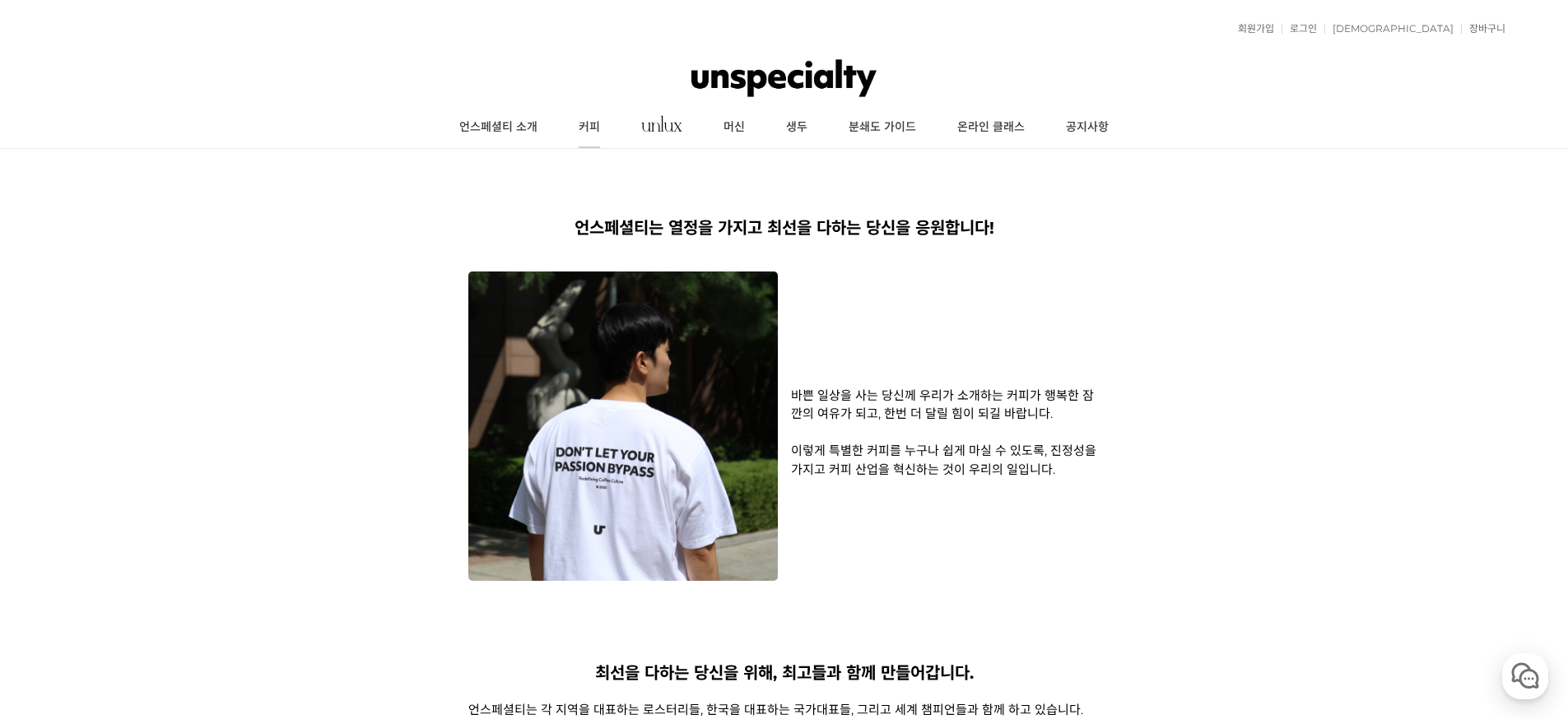 click on "커피" at bounding box center [589, 128] 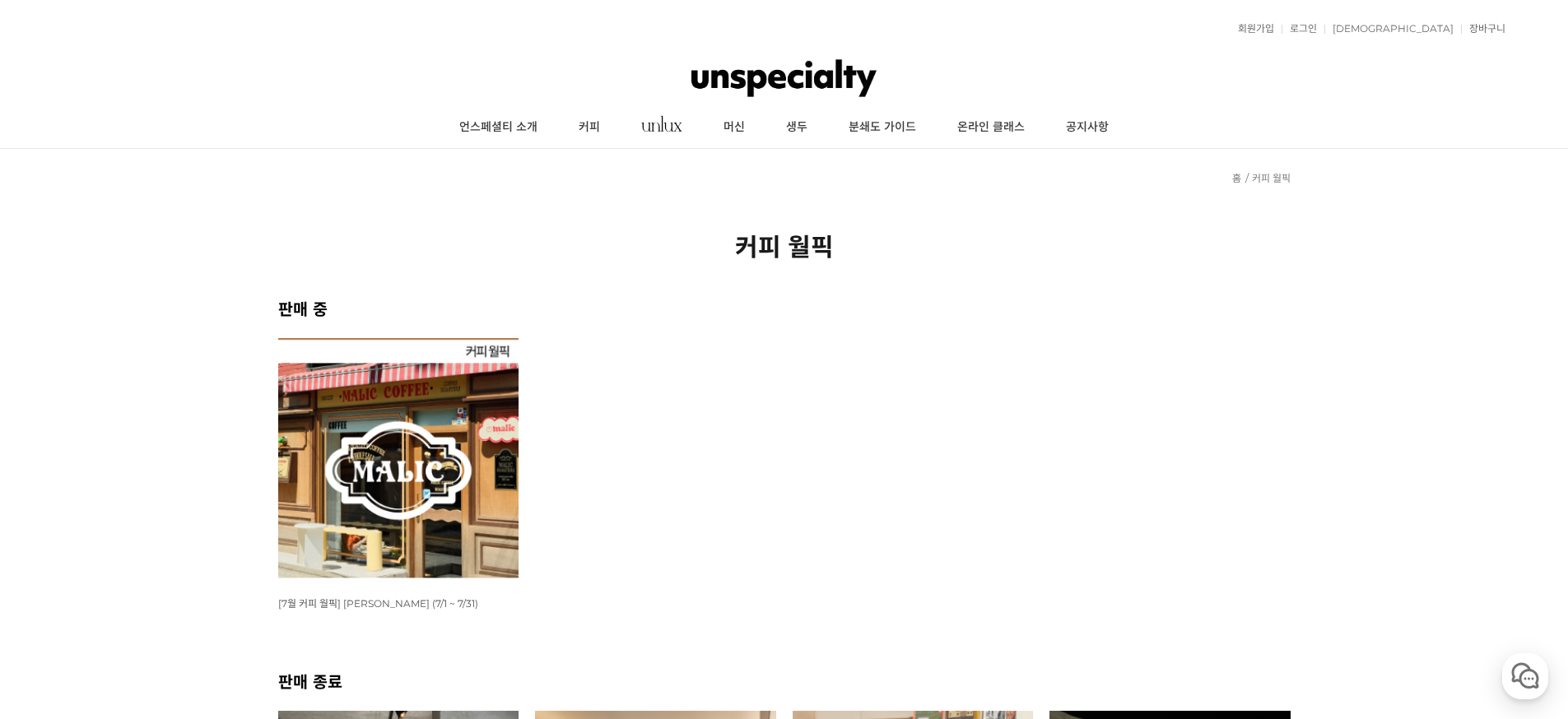 scroll, scrollTop: 0, scrollLeft: 0, axis: both 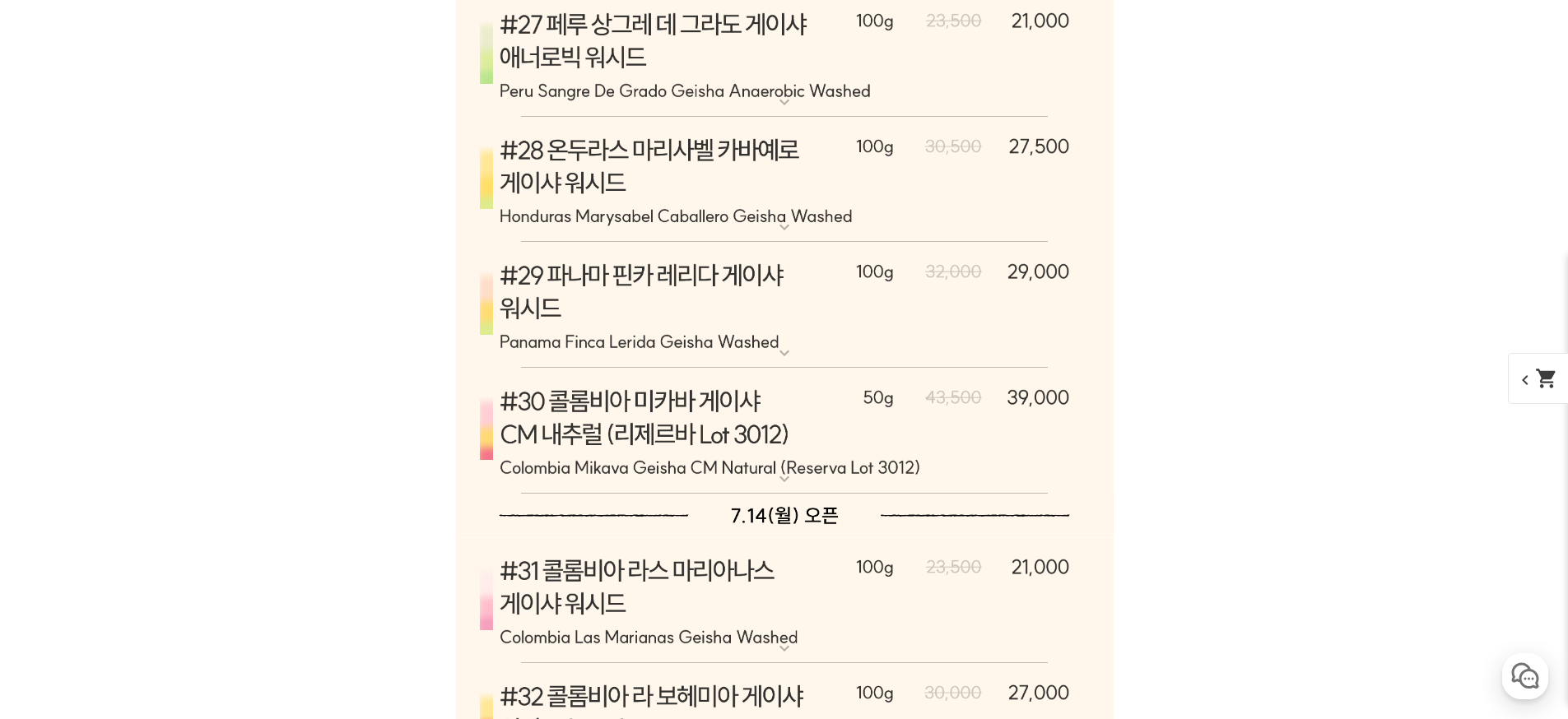 click on "[7.7 오픈] #30 콜롬비아 미카바 게이샤 CM 내추럴 (리제르바 Lot 3012)" at bounding box center [784, 374] 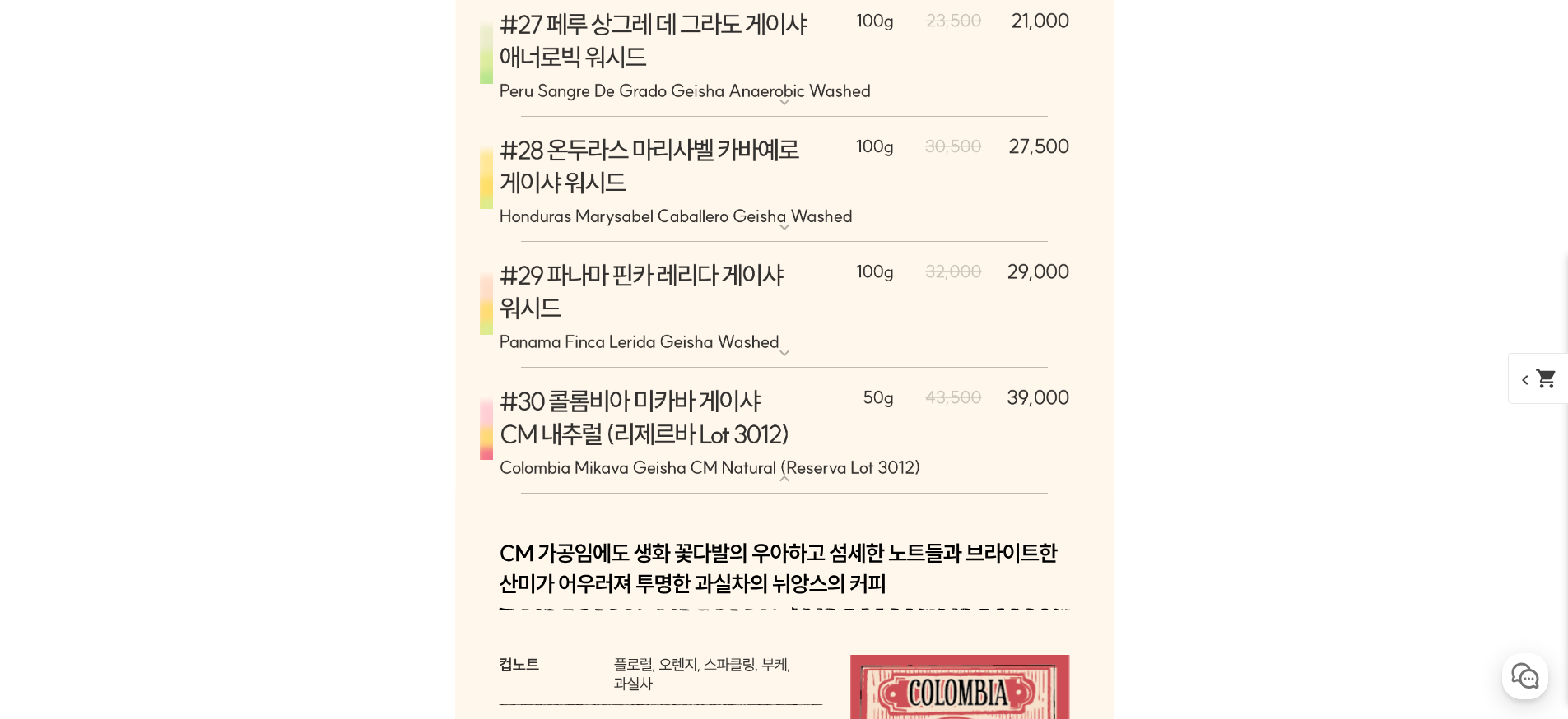 click at bounding box center [784, 305] 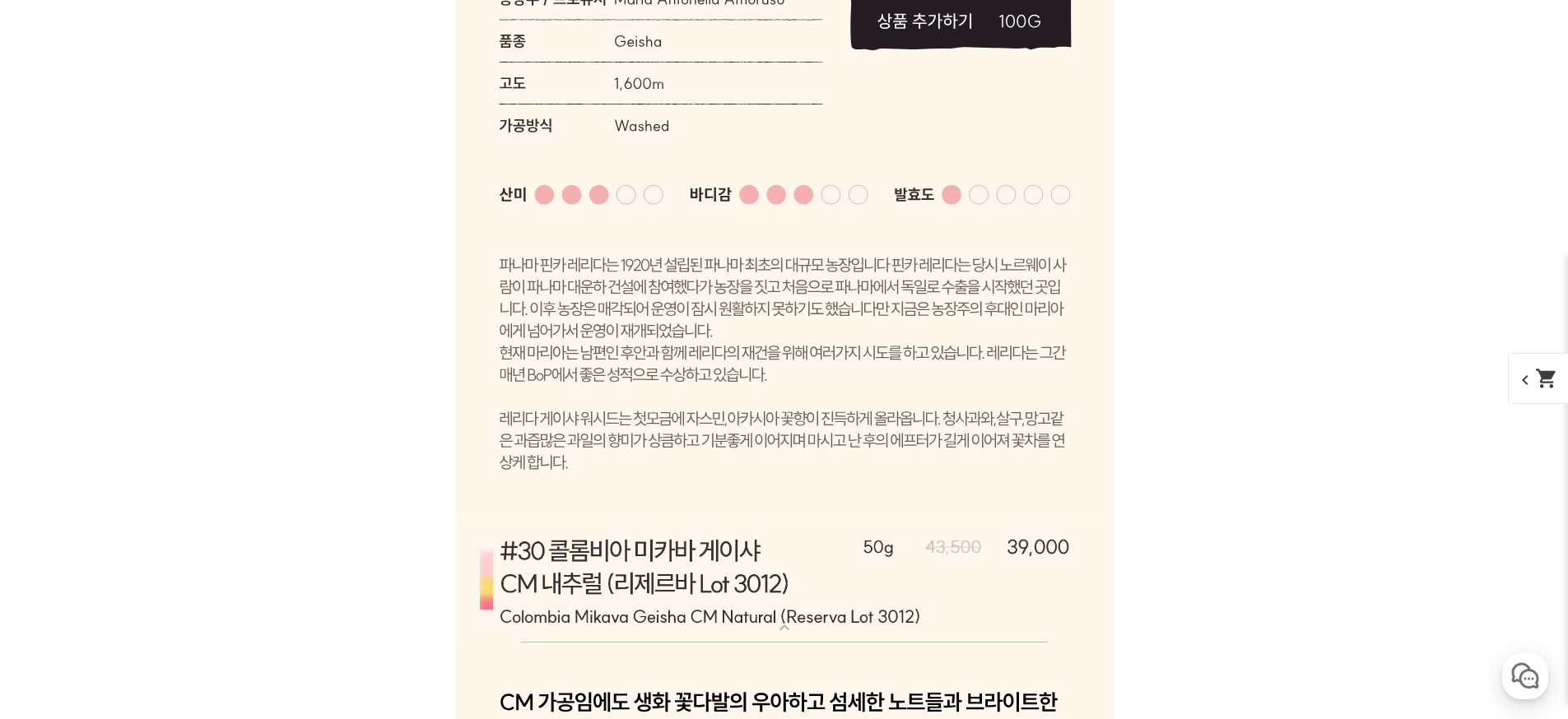scroll, scrollTop: 11281, scrollLeft: 0, axis: vertical 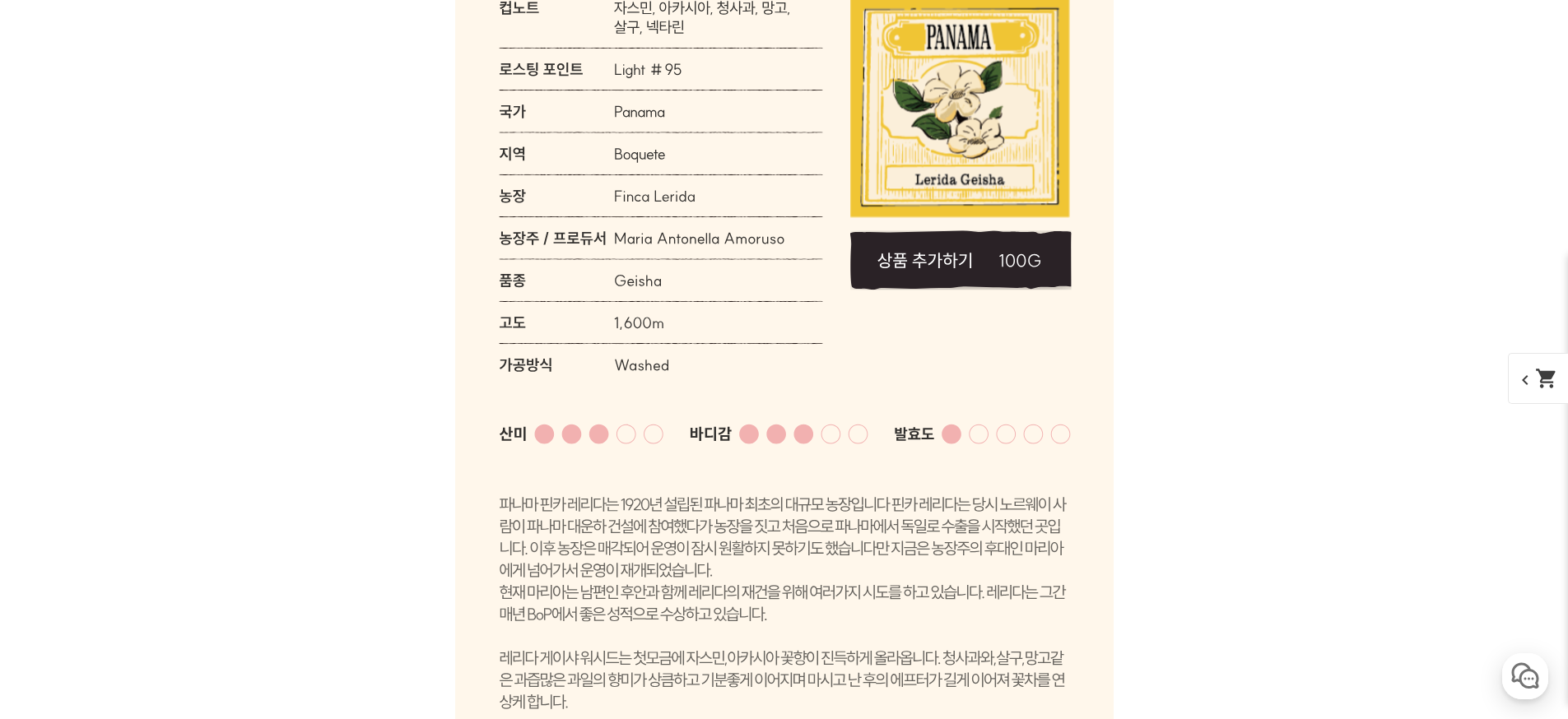 click 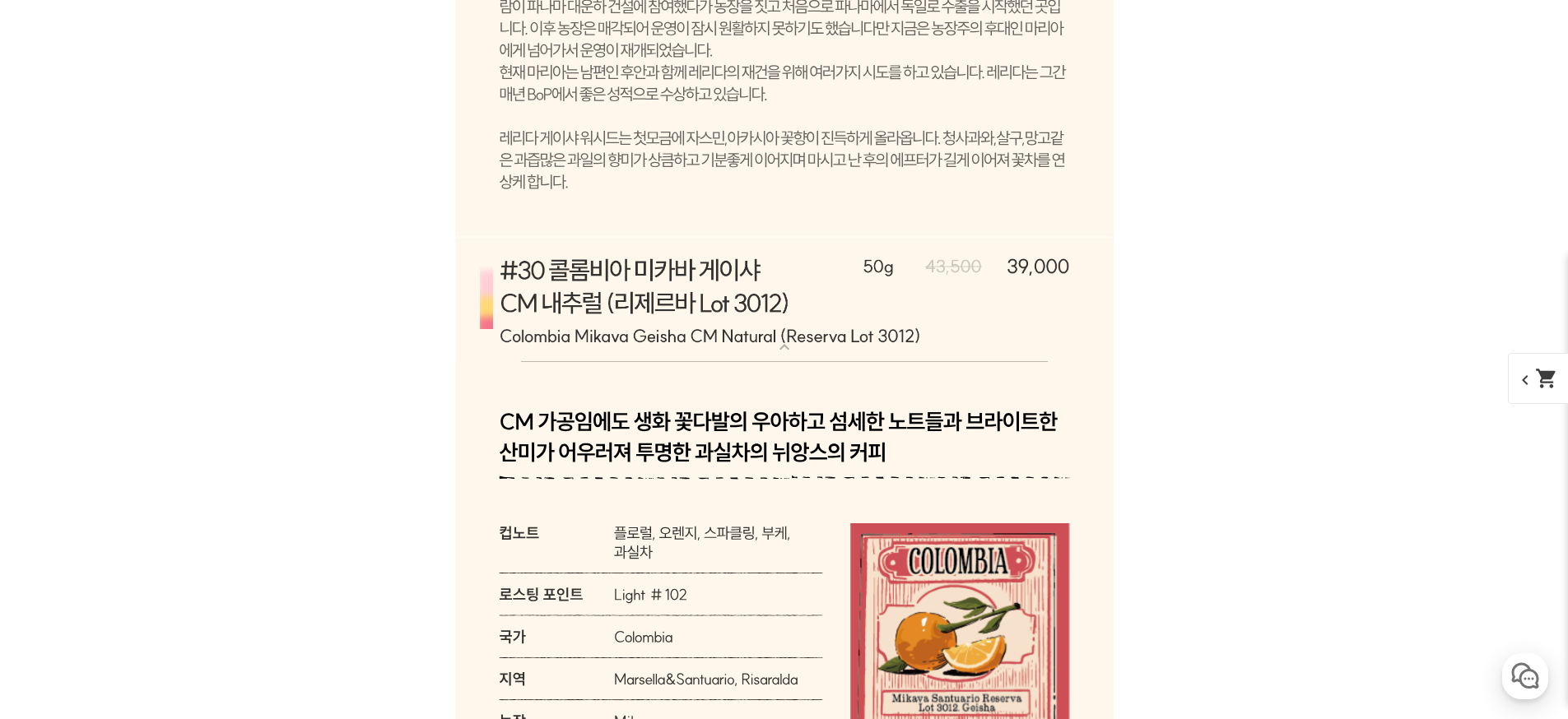 scroll, scrollTop: 11865, scrollLeft: 0, axis: vertical 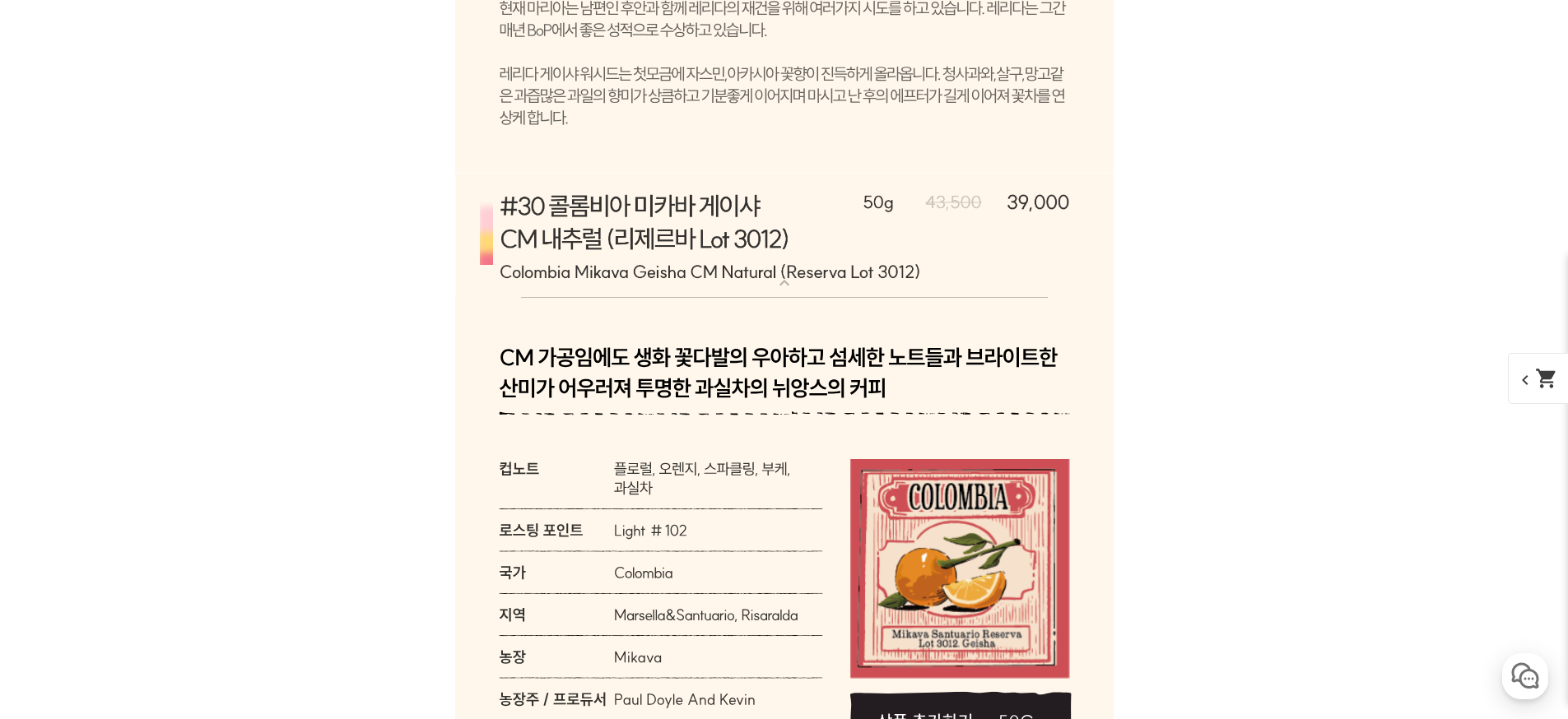 click at bounding box center (784, 236) 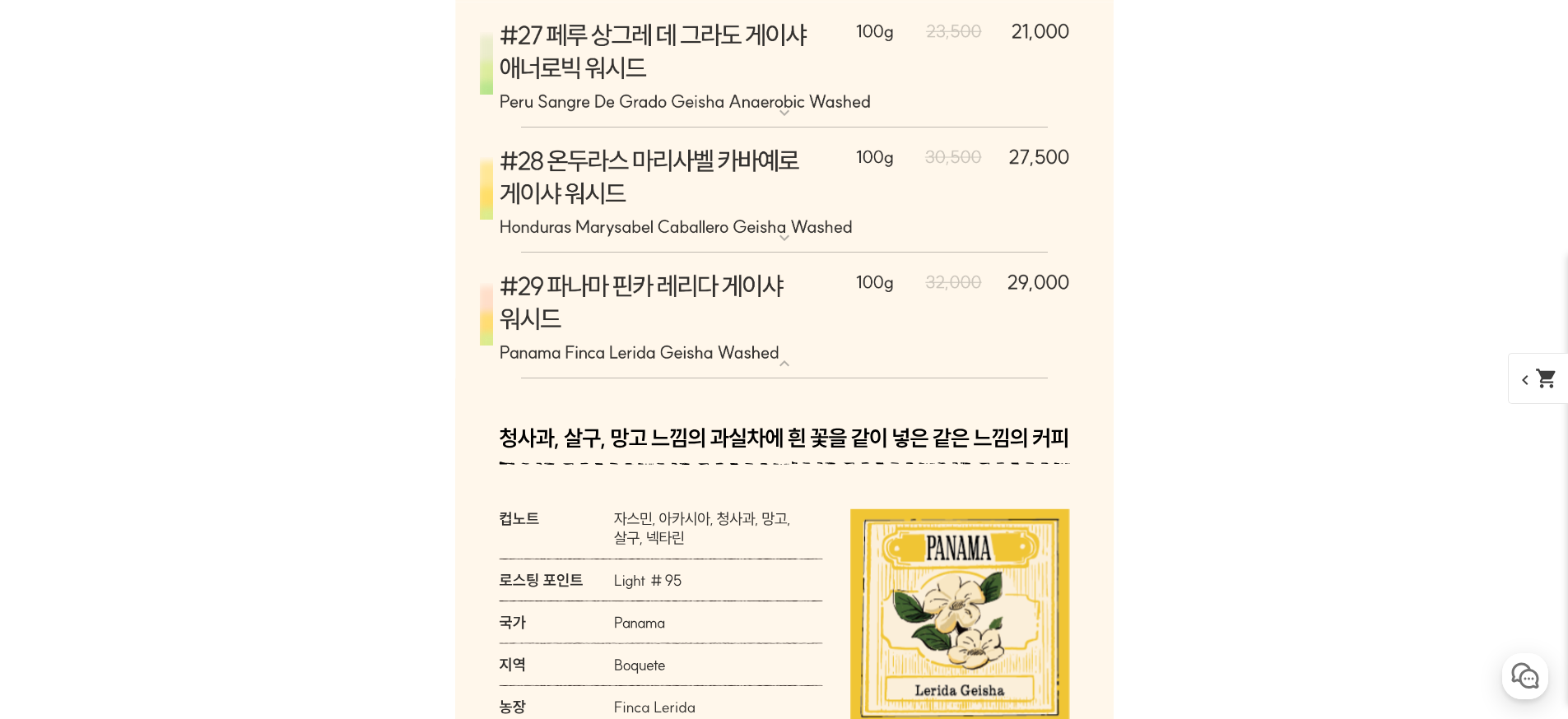 scroll, scrollTop: 10776, scrollLeft: 0, axis: vertical 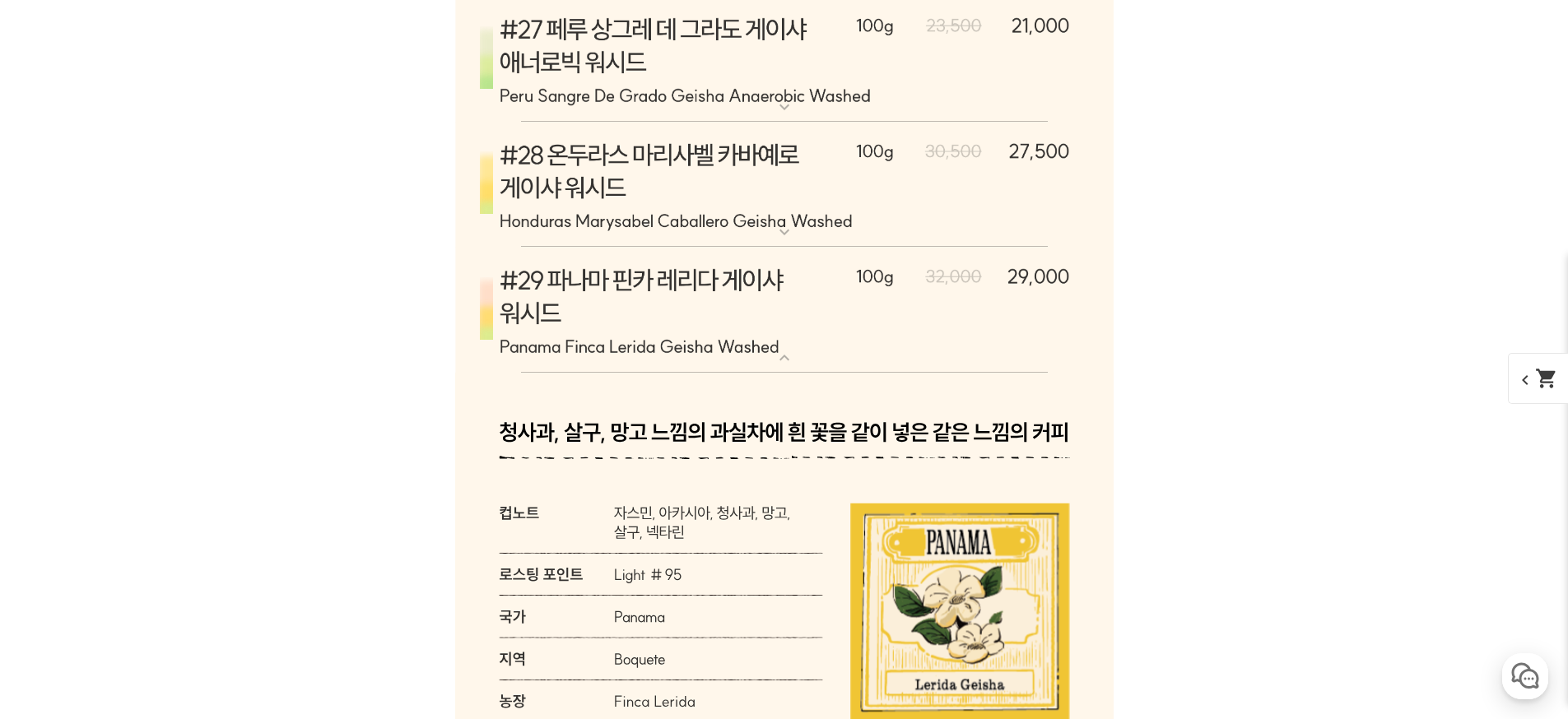 click at bounding box center (784, 310) 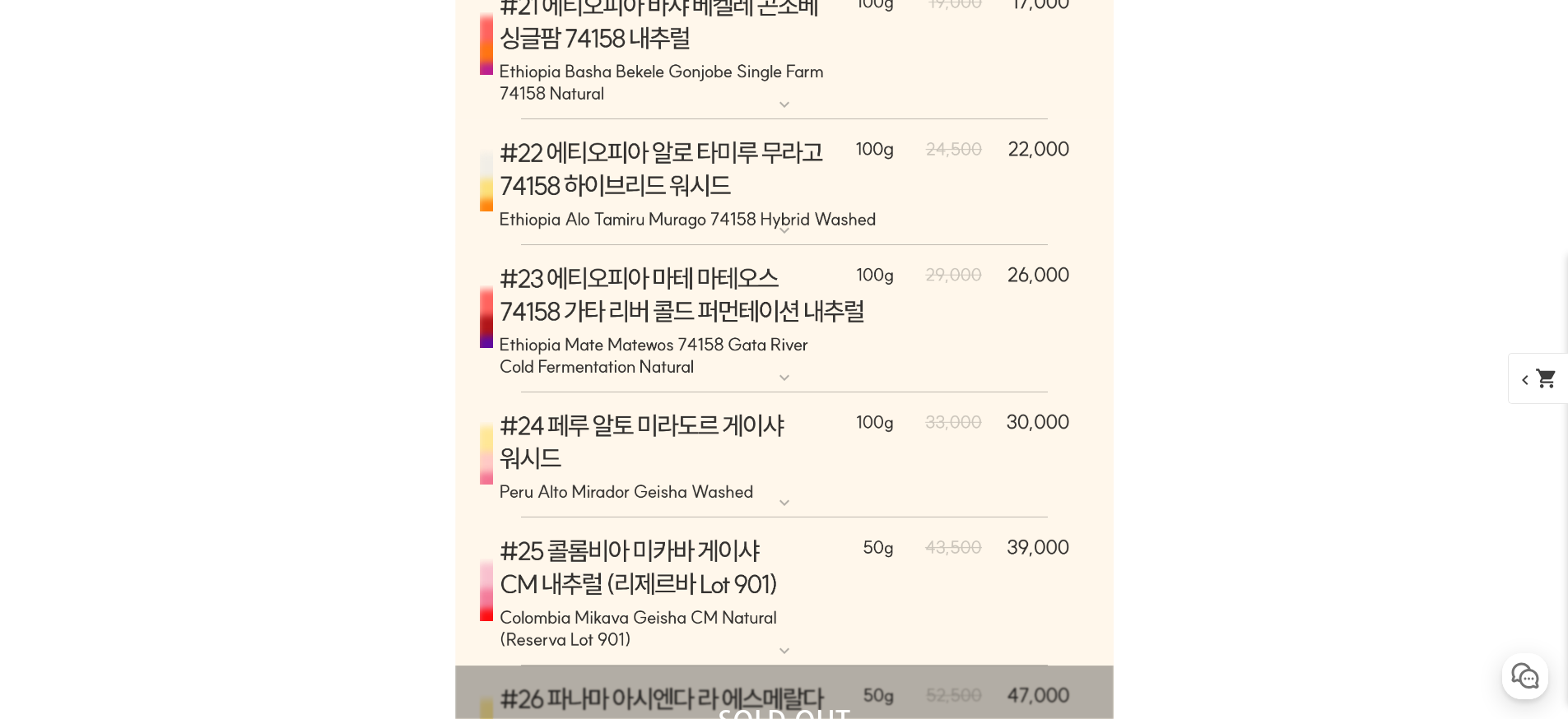 scroll, scrollTop: 9936, scrollLeft: 0, axis: vertical 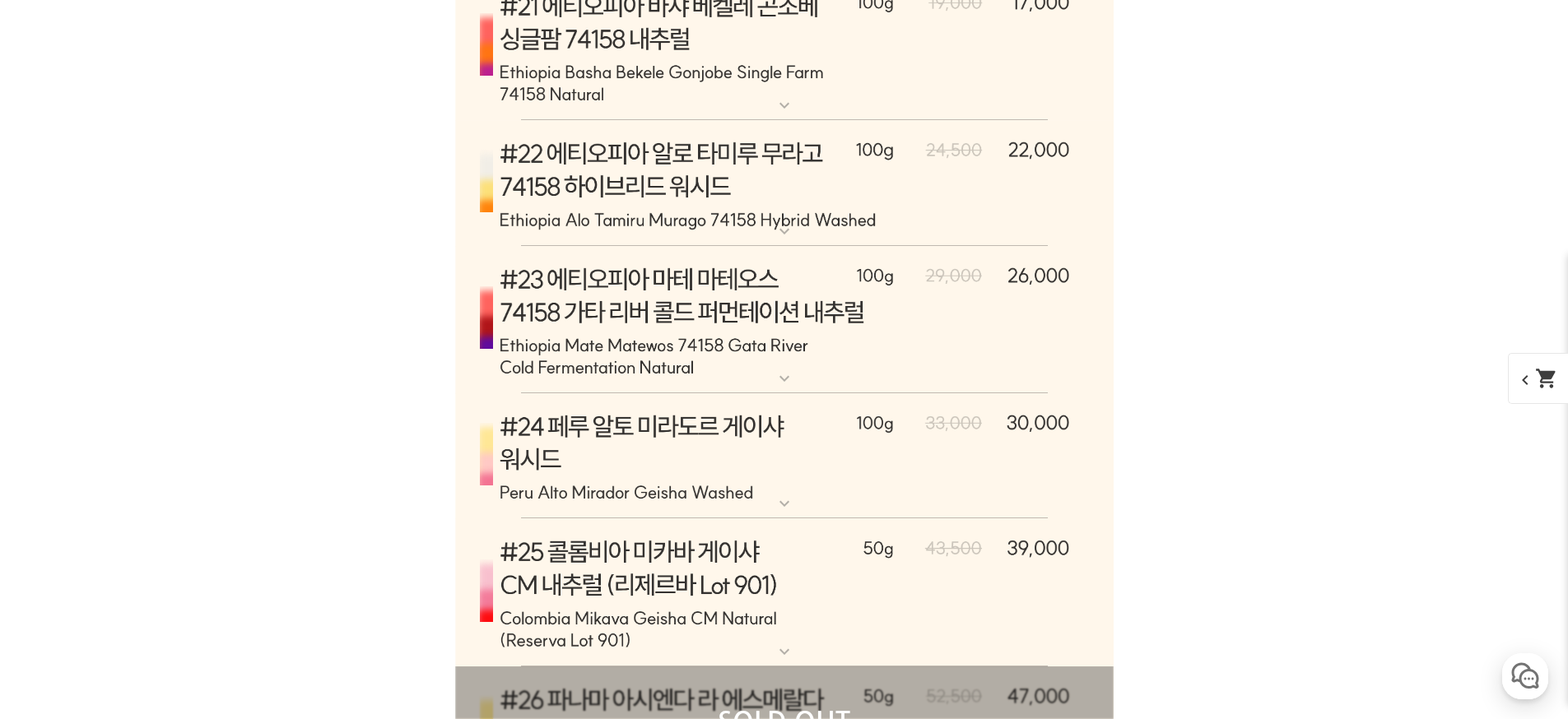 click on "뒤로가기
현재 위치
홈
커피 월픽
상품 상세 정보
이전 다음" at bounding box center [784, -2407] 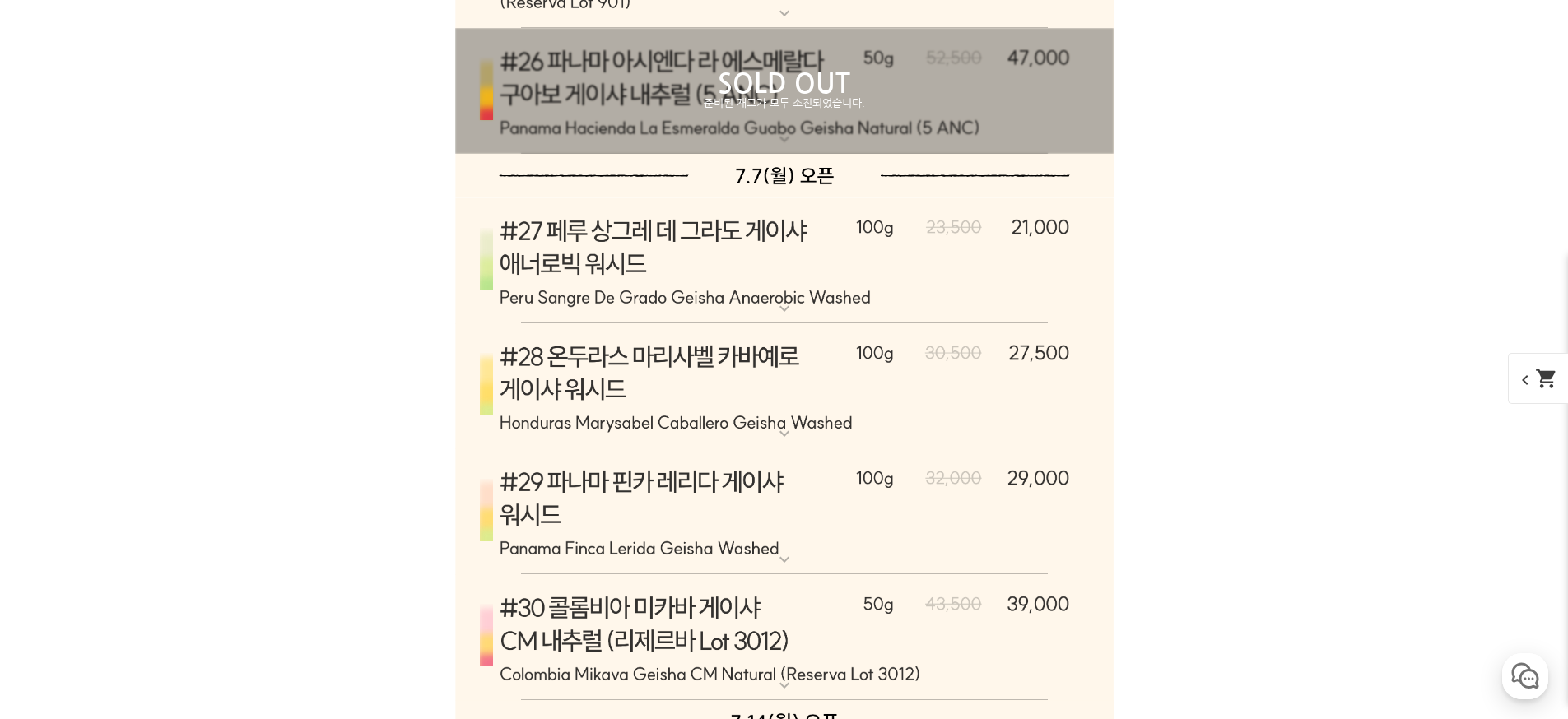 scroll, scrollTop: 10648, scrollLeft: 0, axis: vertical 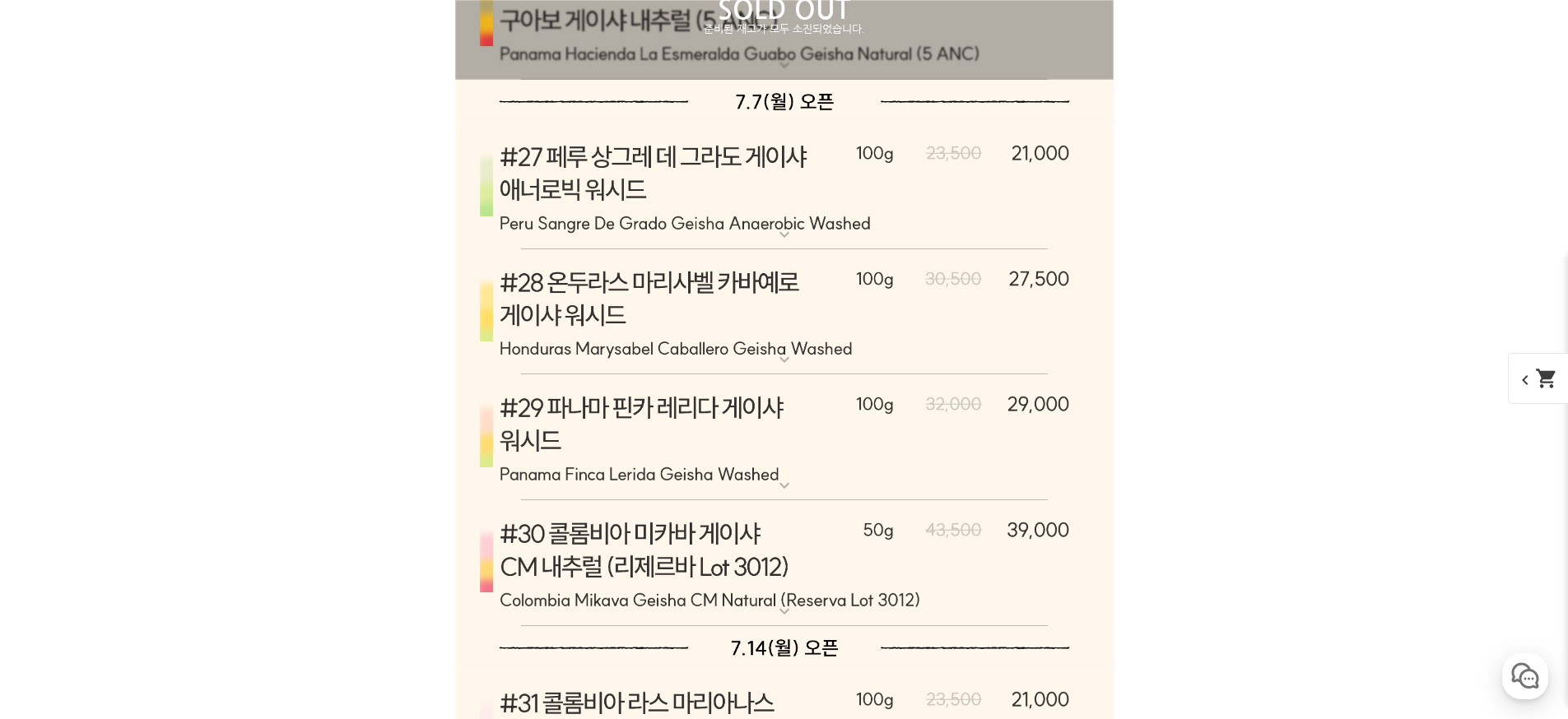 click at bounding box center [784, 564] 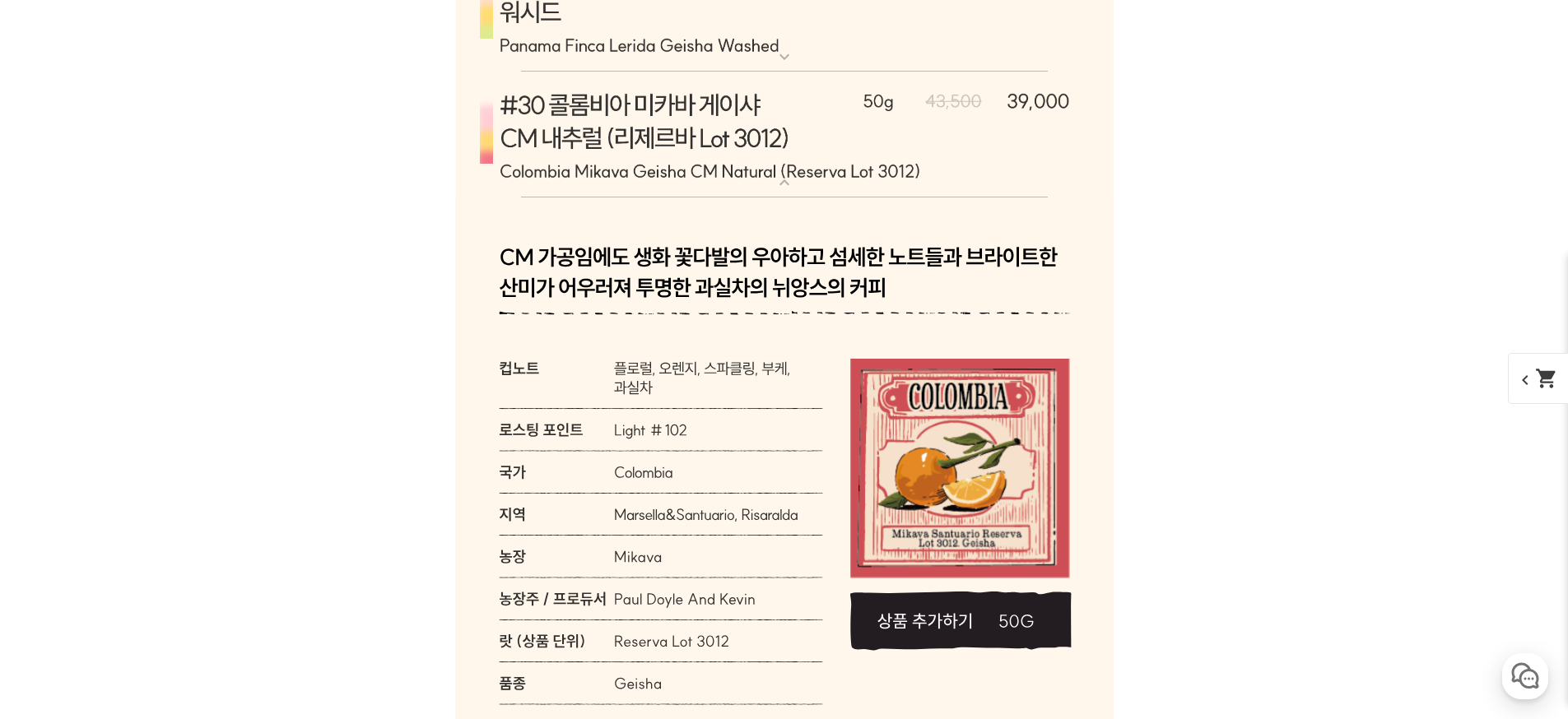 scroll, scrollTop: 10884, scrollLeft: 0, axis: vertical 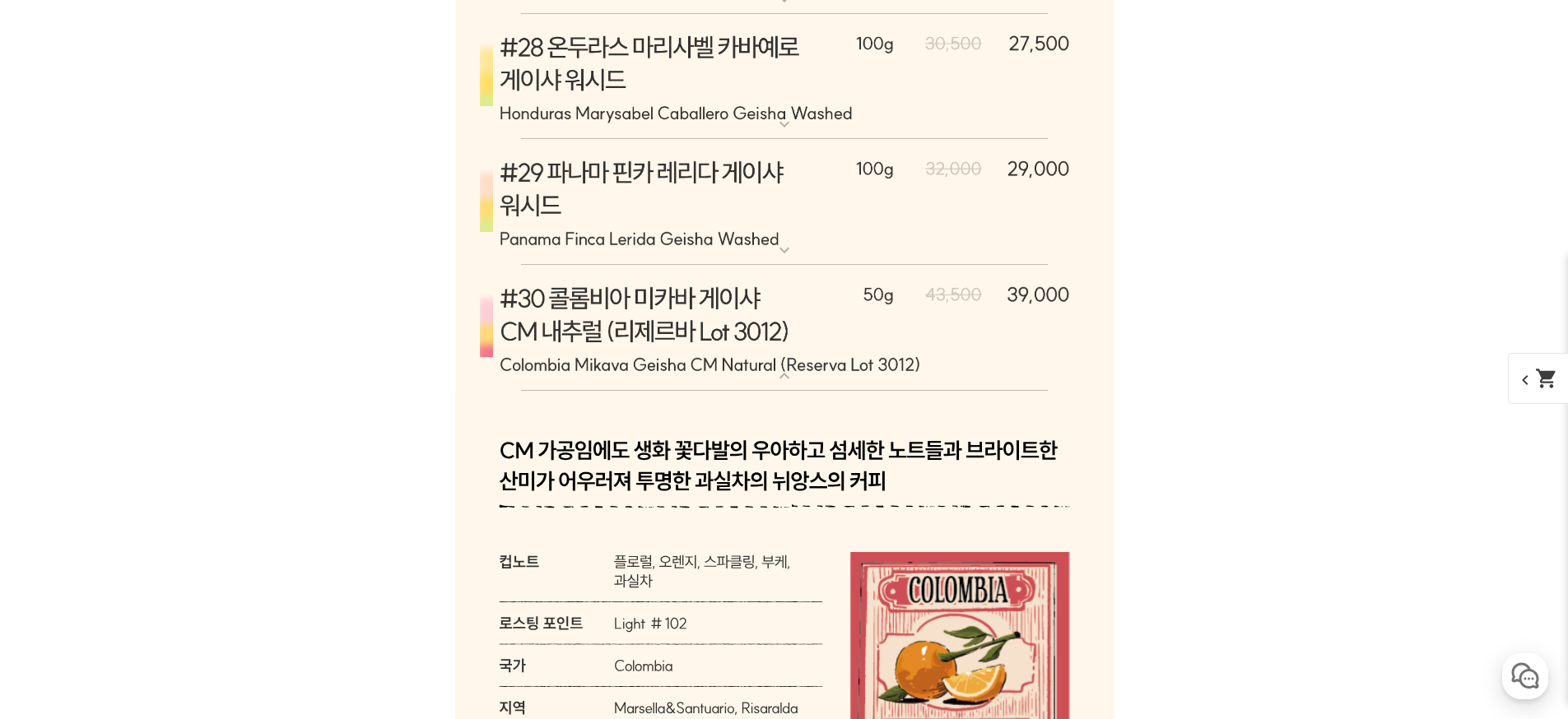 click on "expand_more" at bounding box center [784, 376] 